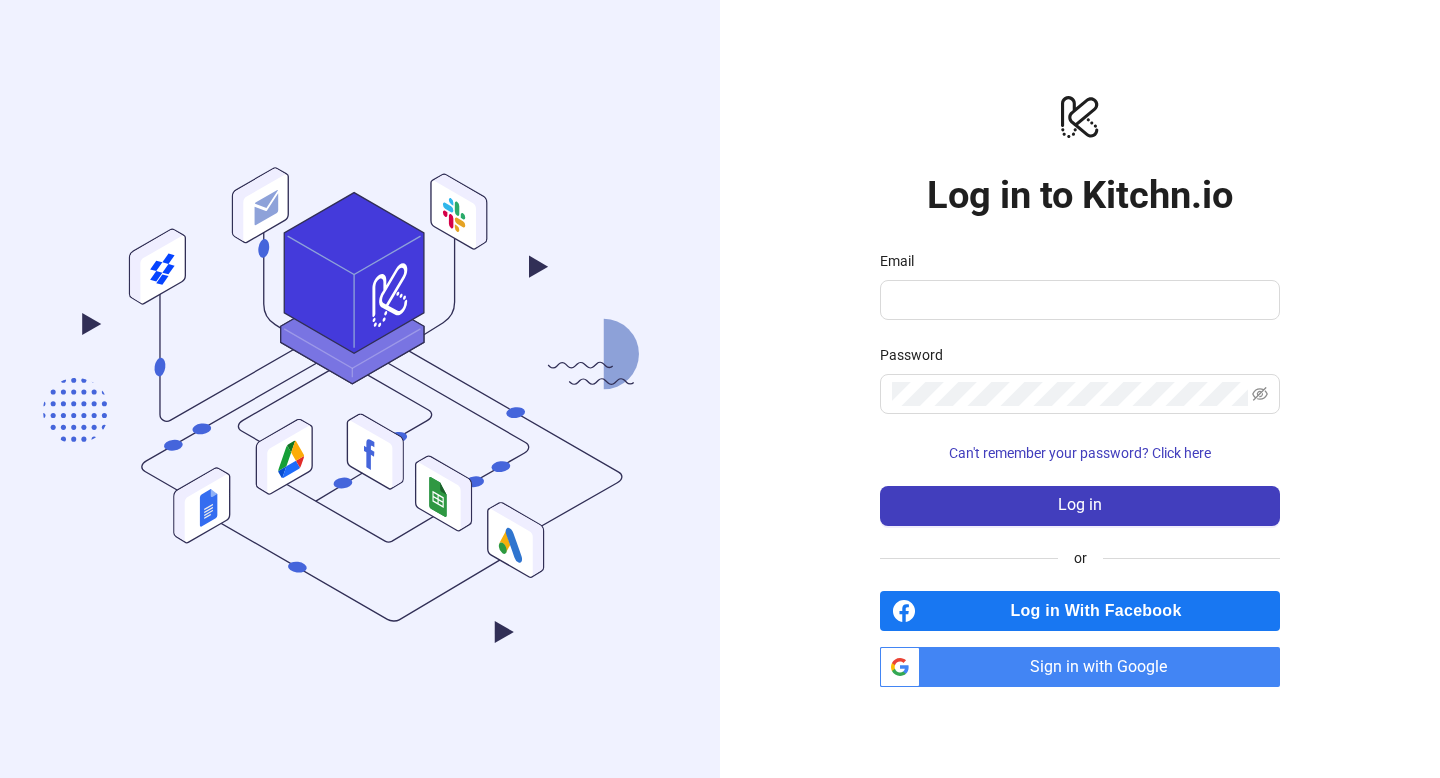 scroll, scrollTop: 0, scrollLeft: 0, axis: both 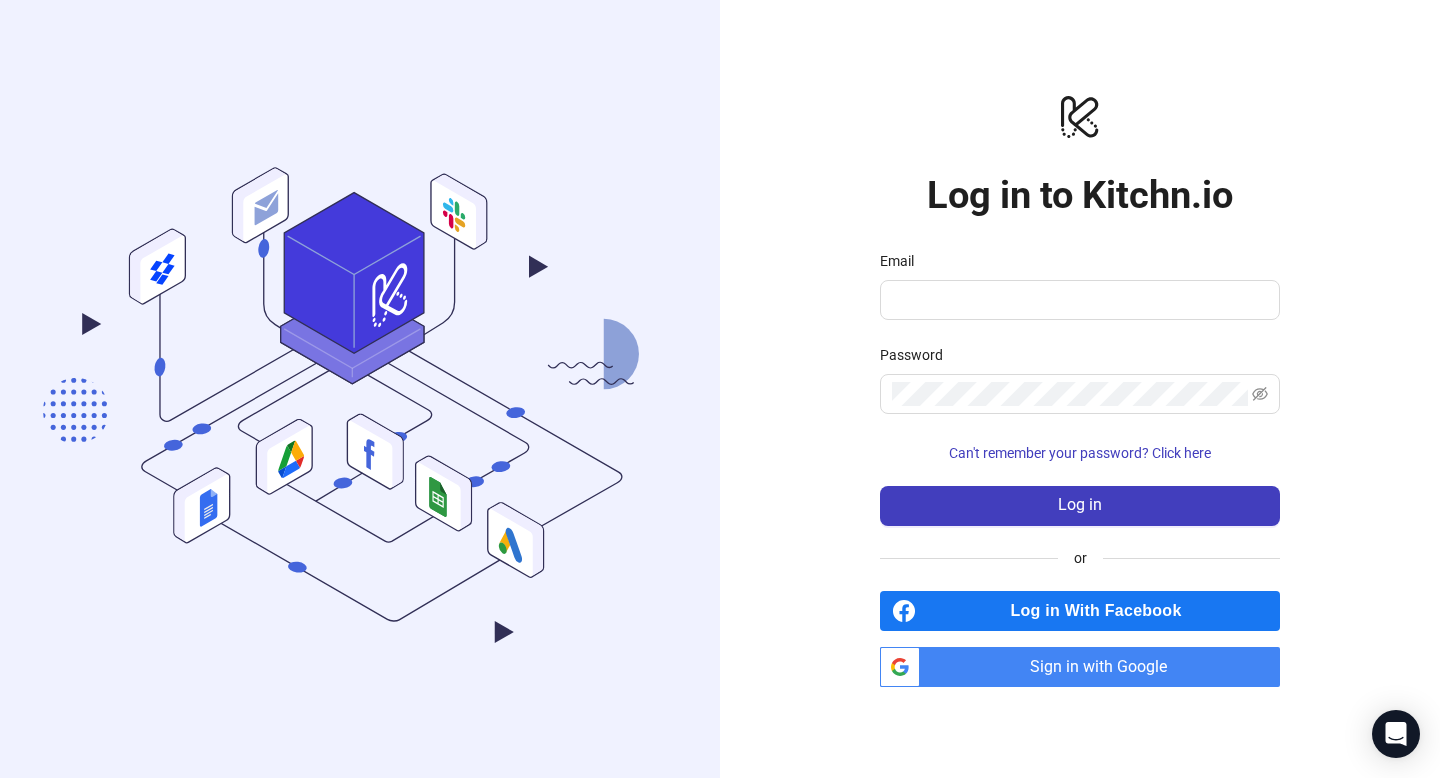 click on "Sign in with Google" at bounding box center (1104, 667) 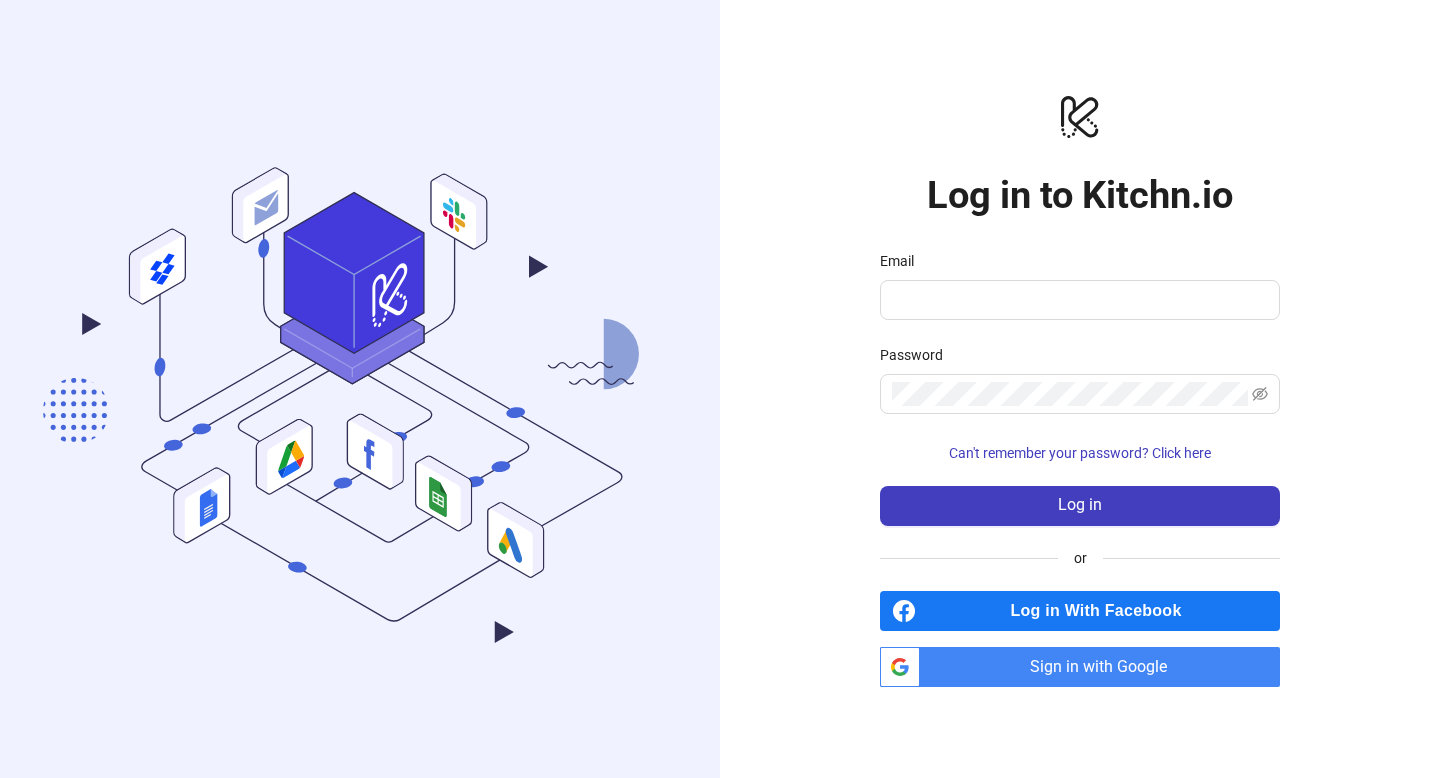 scroll, scrollTop: 0, scrollLeft: 0, axis: both 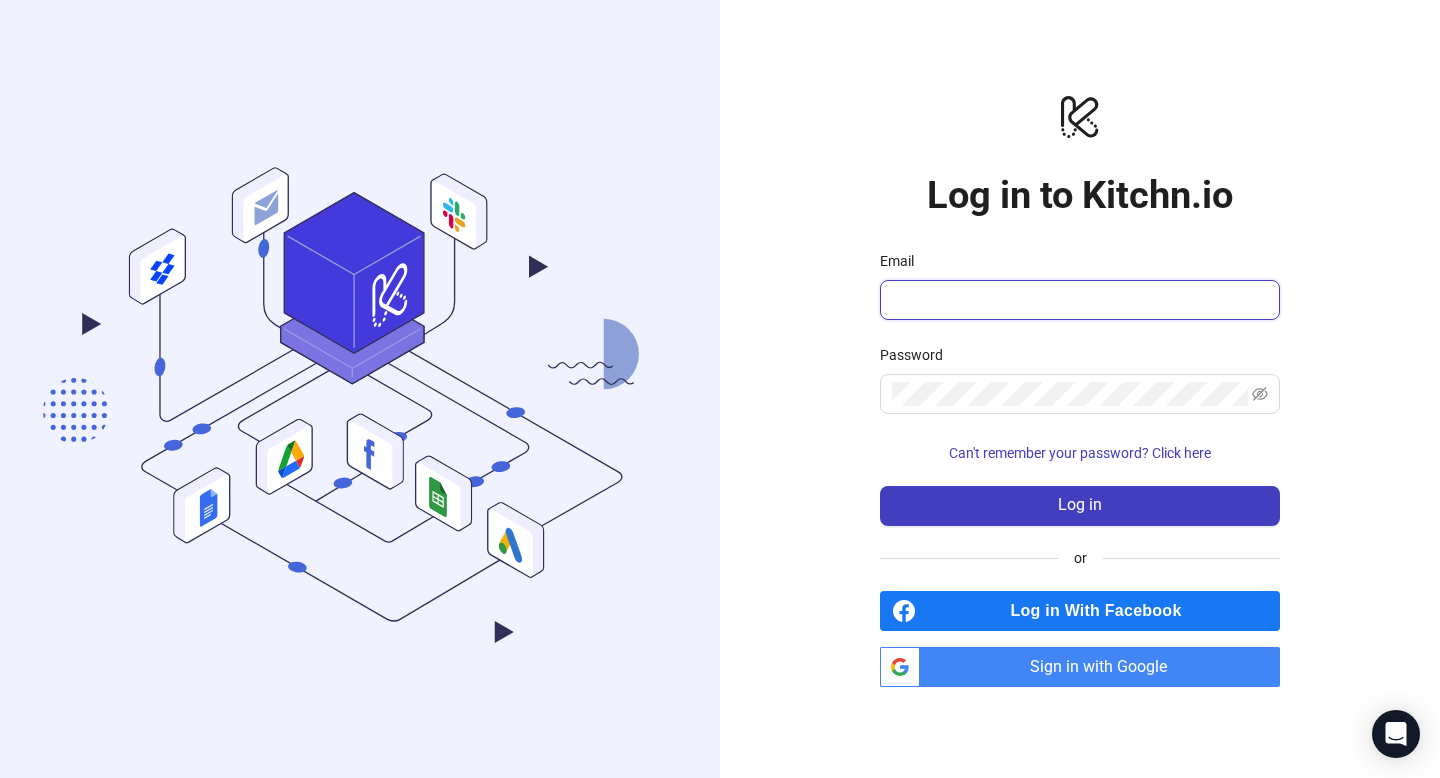 click on "Email" at bounding box center [1078, 300] 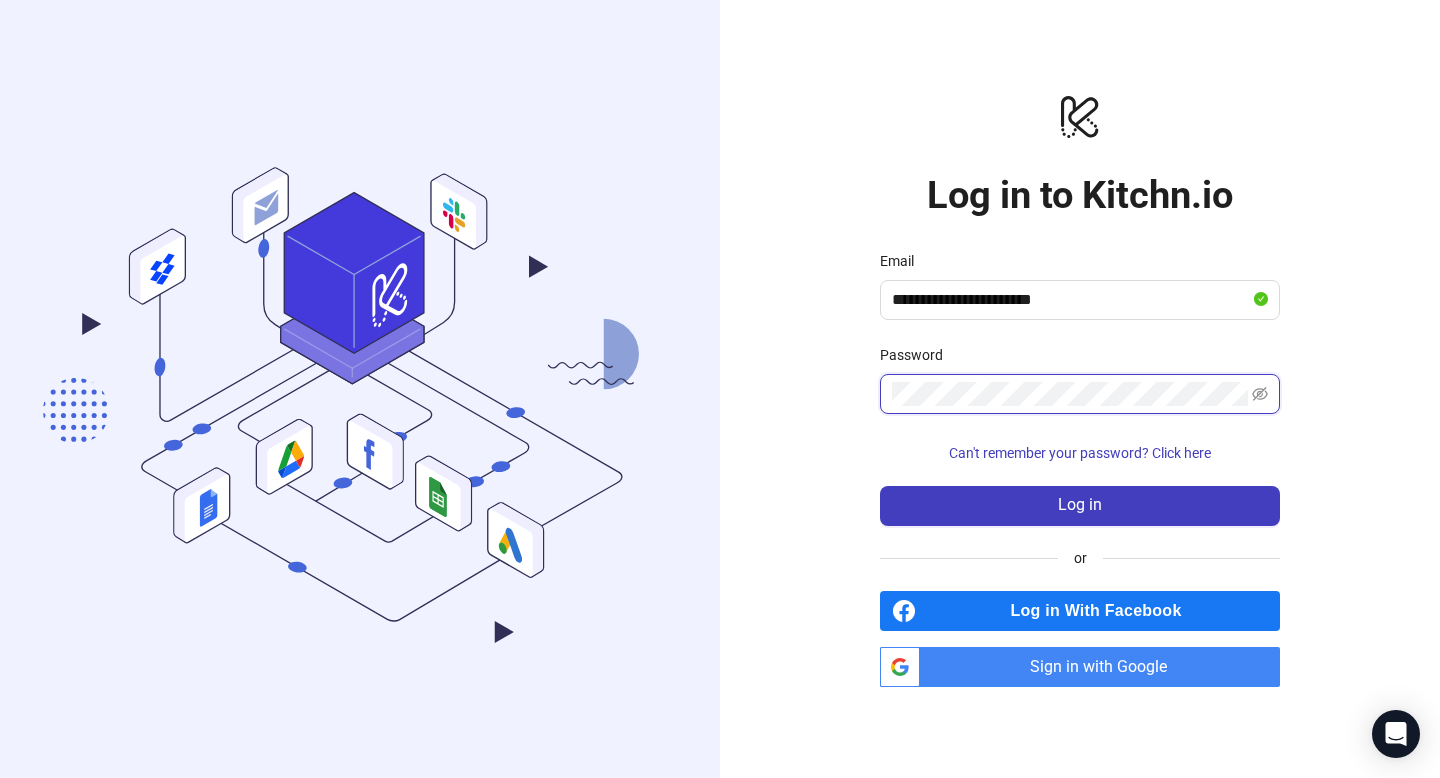 click on "Log in" at bounding box center [1080, 506] 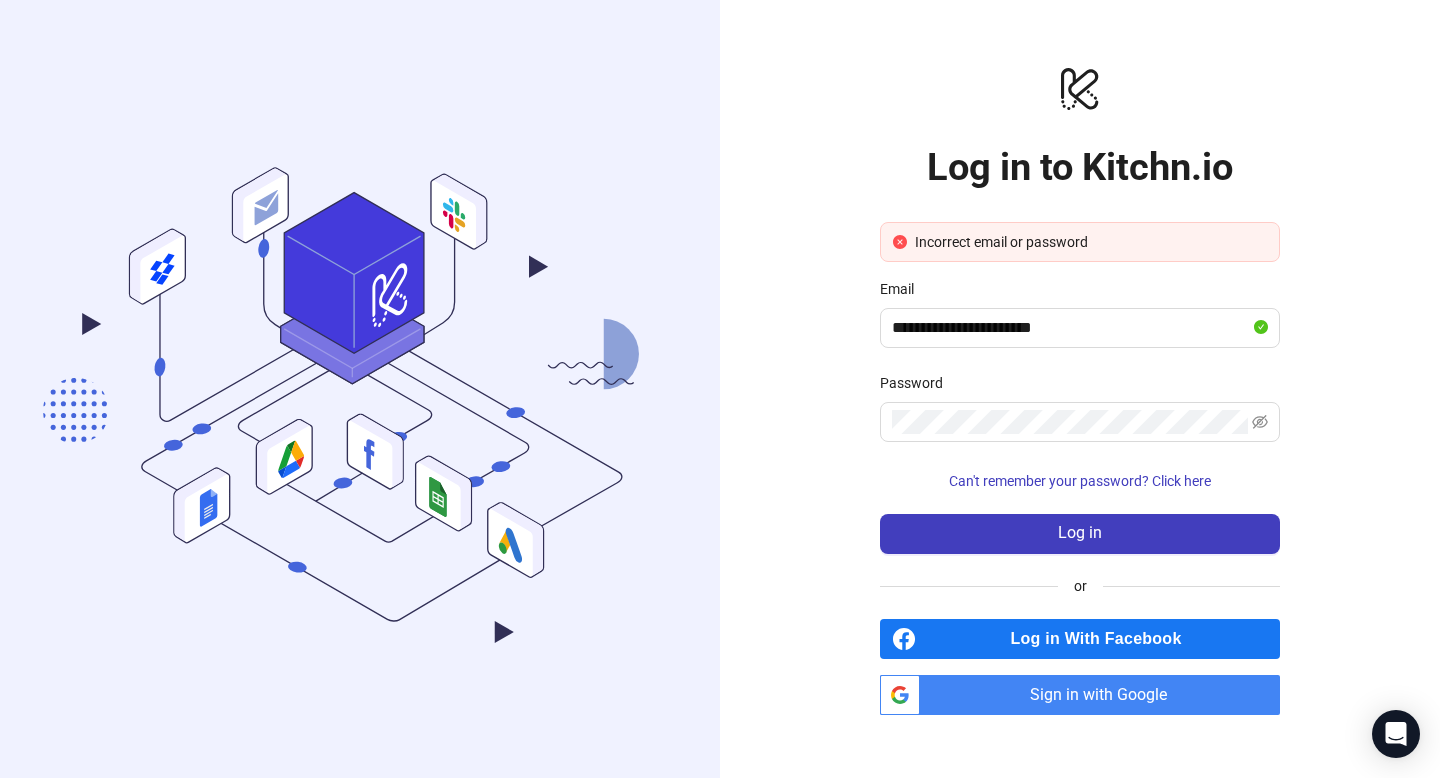 click on "Sign in with Google" at bounding box center [1104, 695] 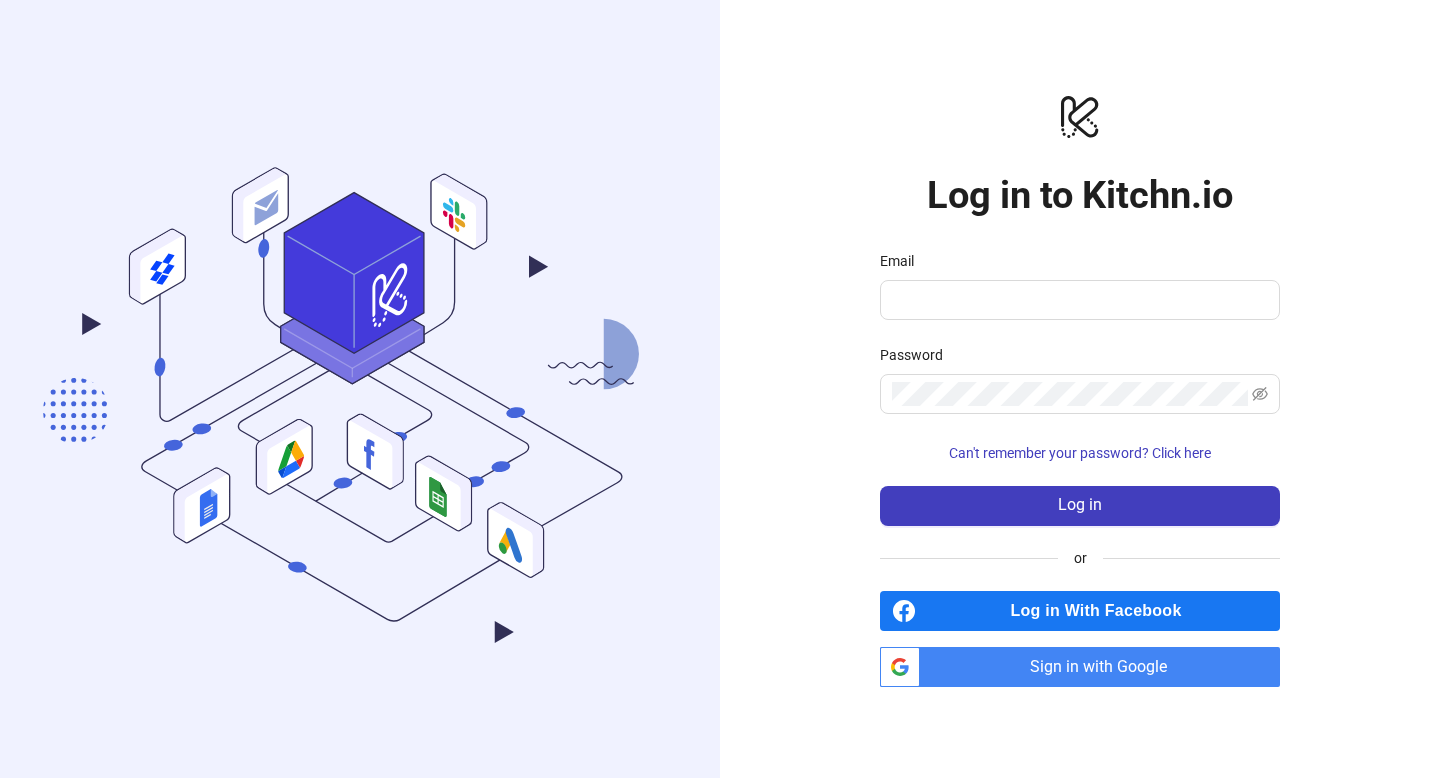 scroll, scrollTop: 0, scrollLeft: 0, axis: both 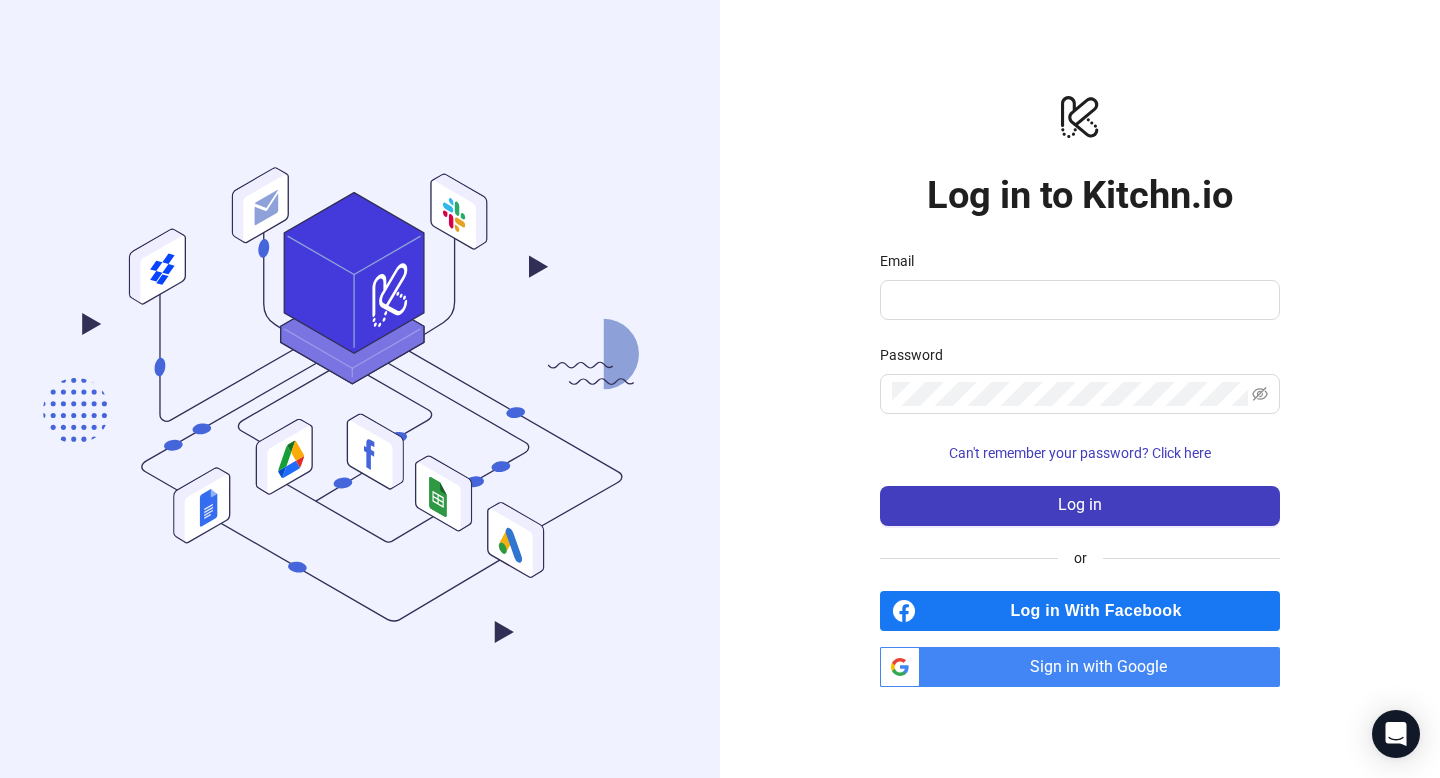 click on "Sign in with Google" at bounding box center [1104, 667] 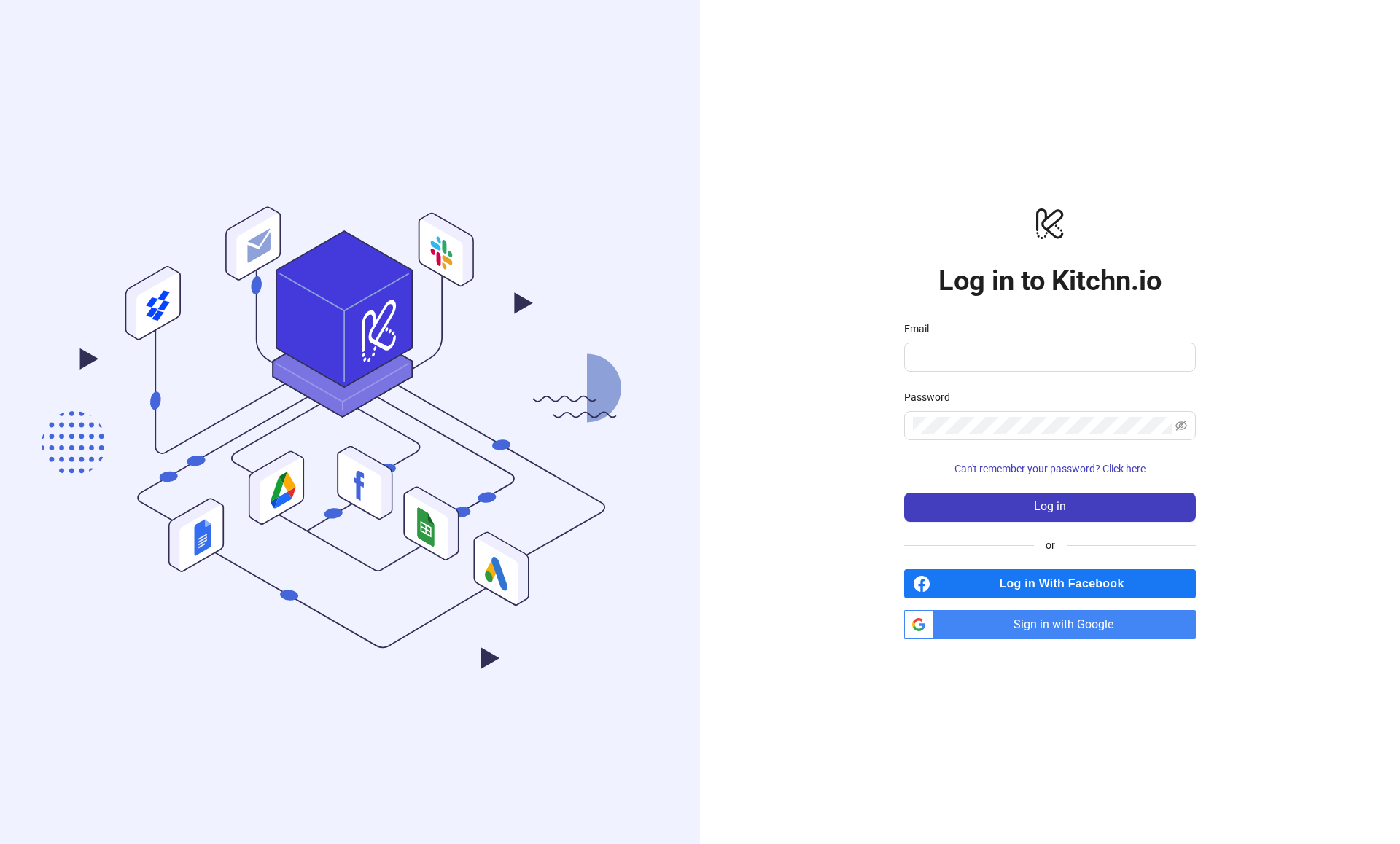 scroll, scrollTop: 0, scrollLeft: 0, axis: both 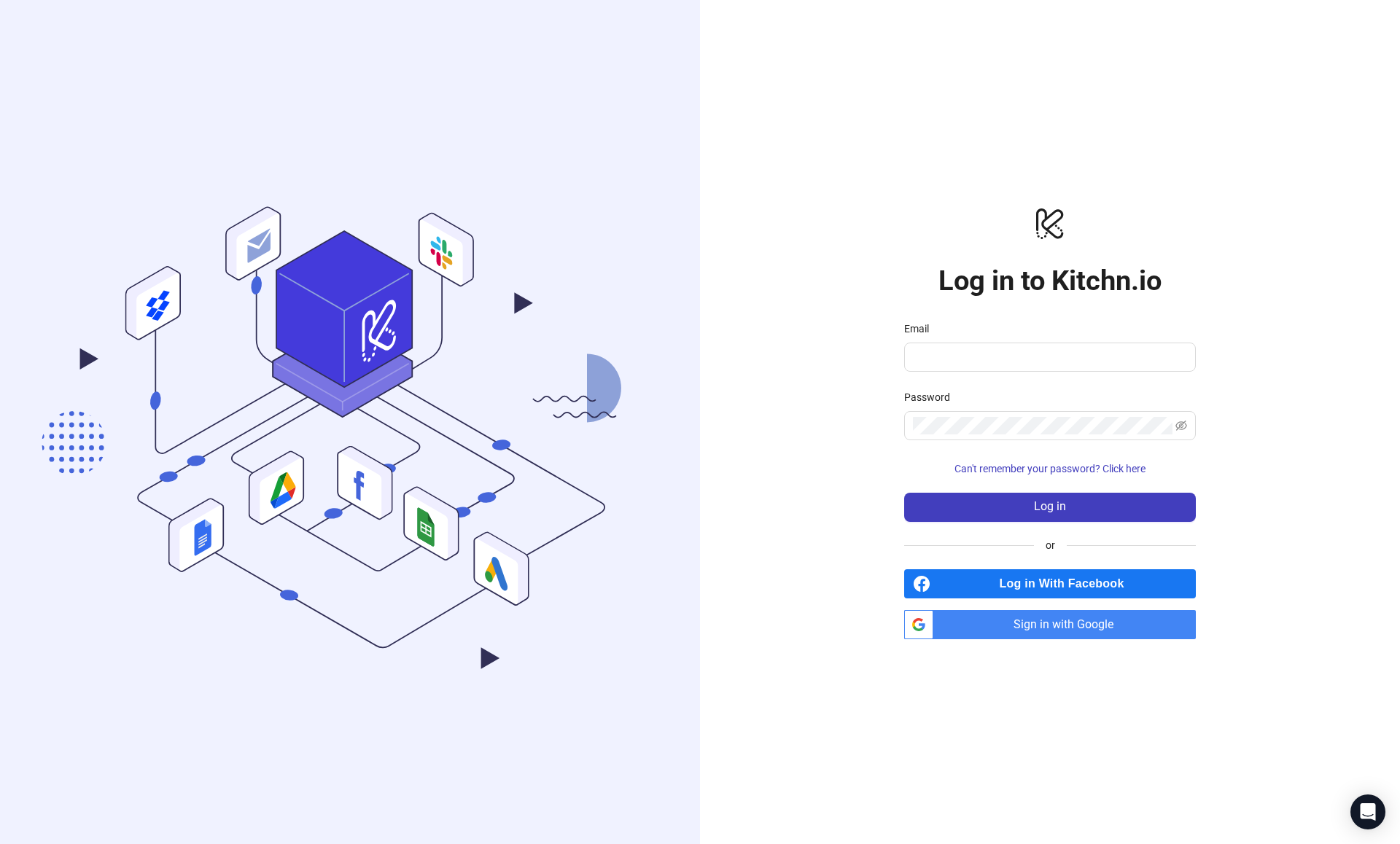 click on "Sign in with Google" at bounding box center (1068, 625) 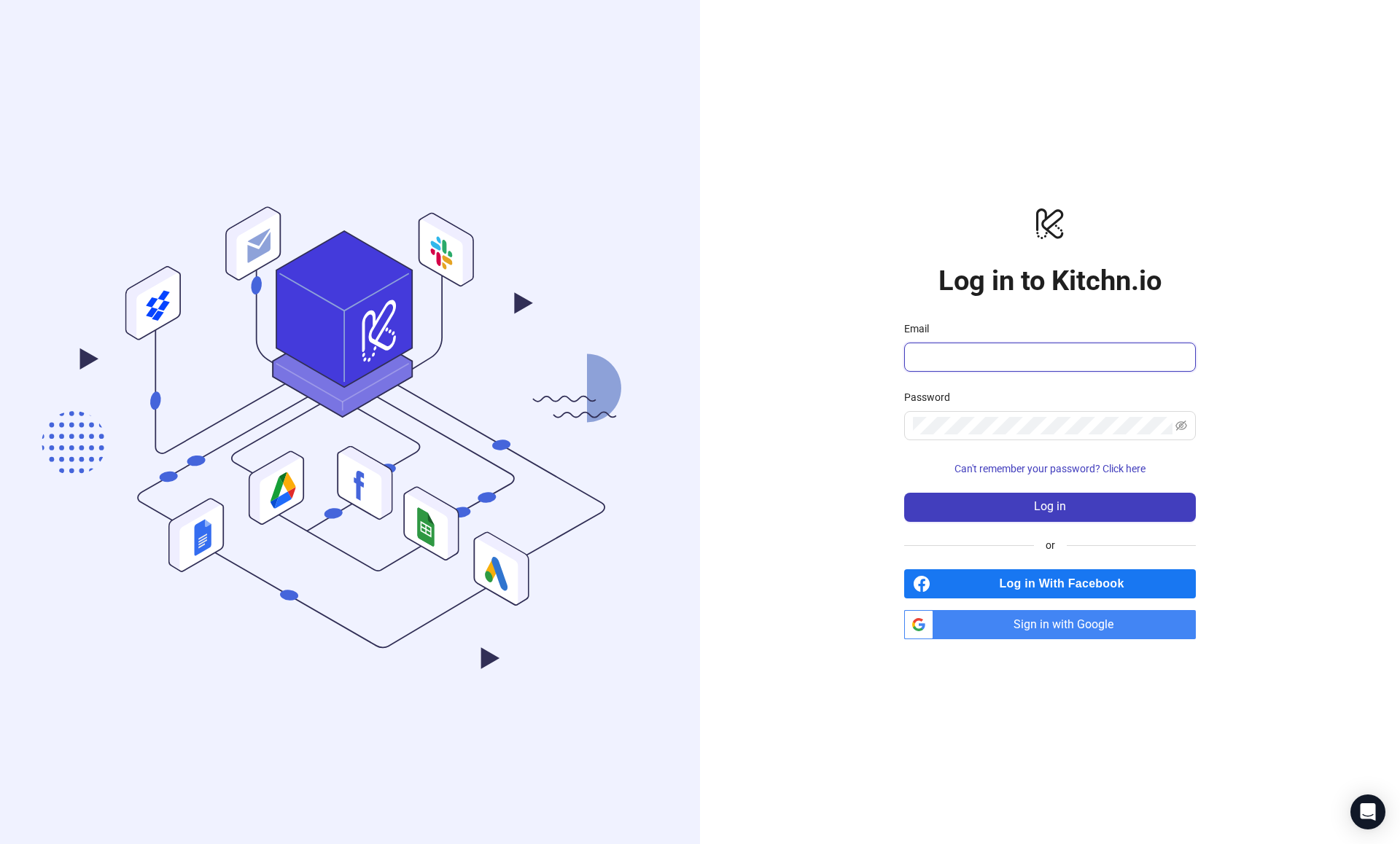click on "Email" at bounding box center (1049, 357) 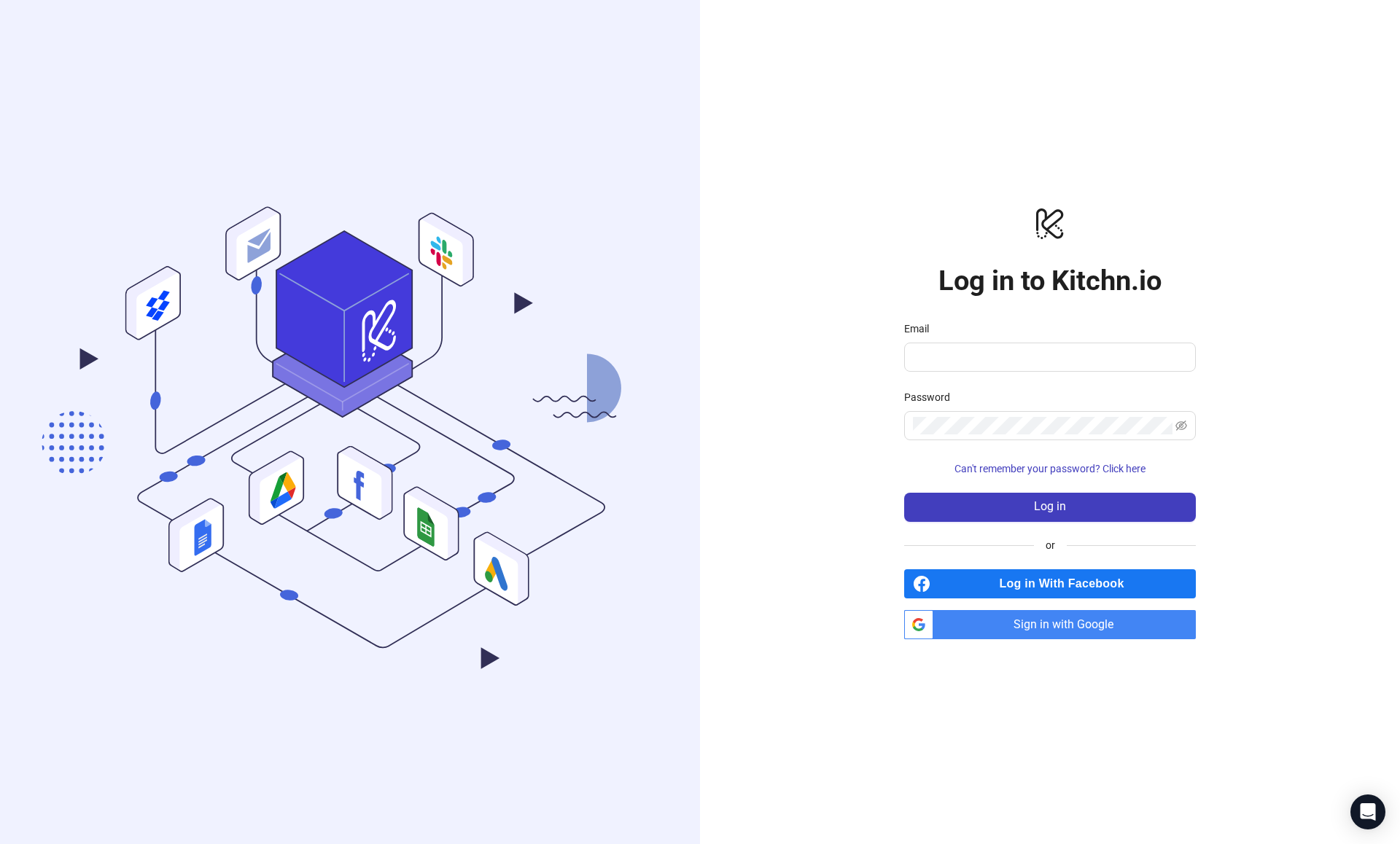 scroll, scrollTop: 0, scrollLeft: 0, axis: both 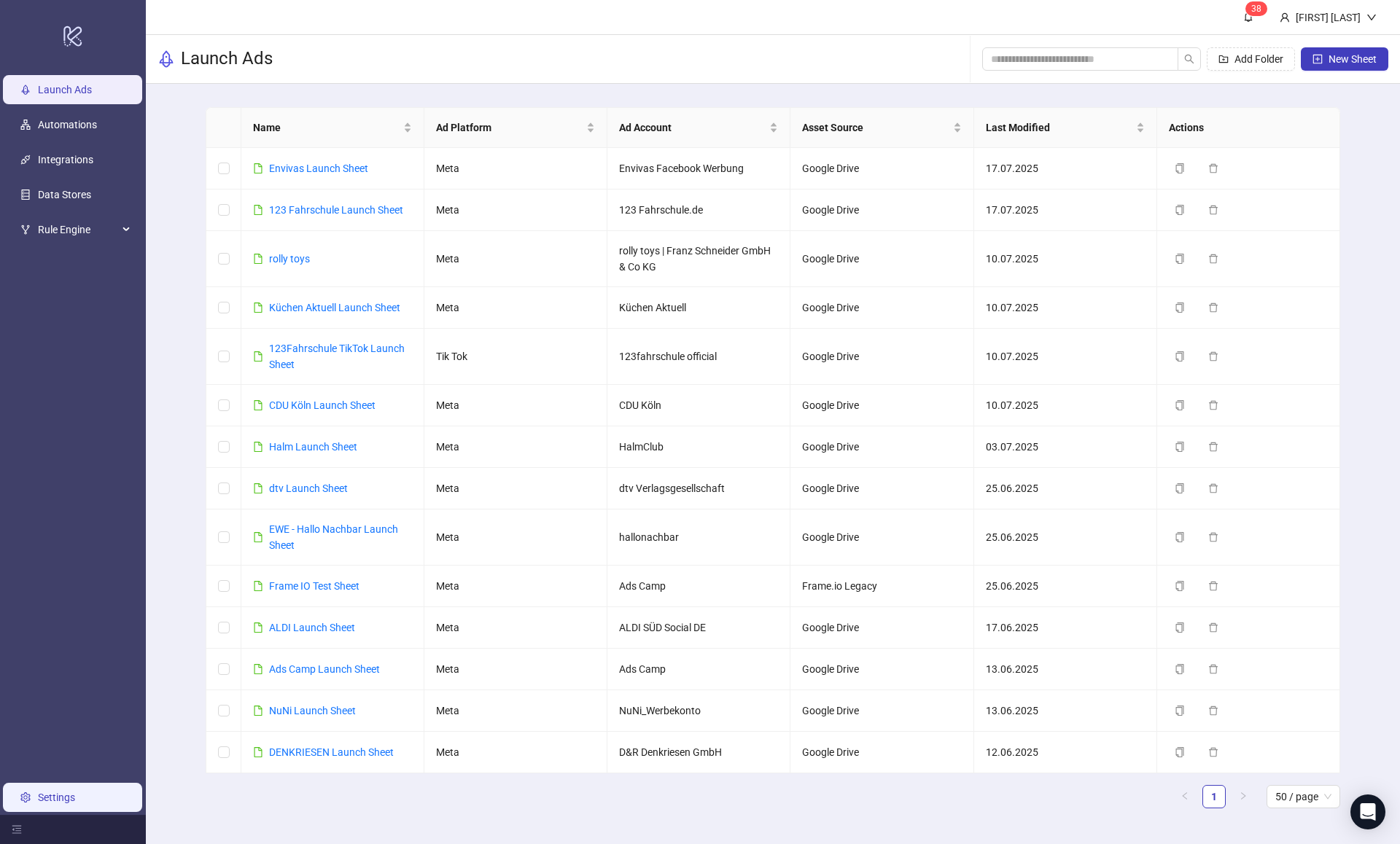 click on "Settings" at bounding box center (56, 797) 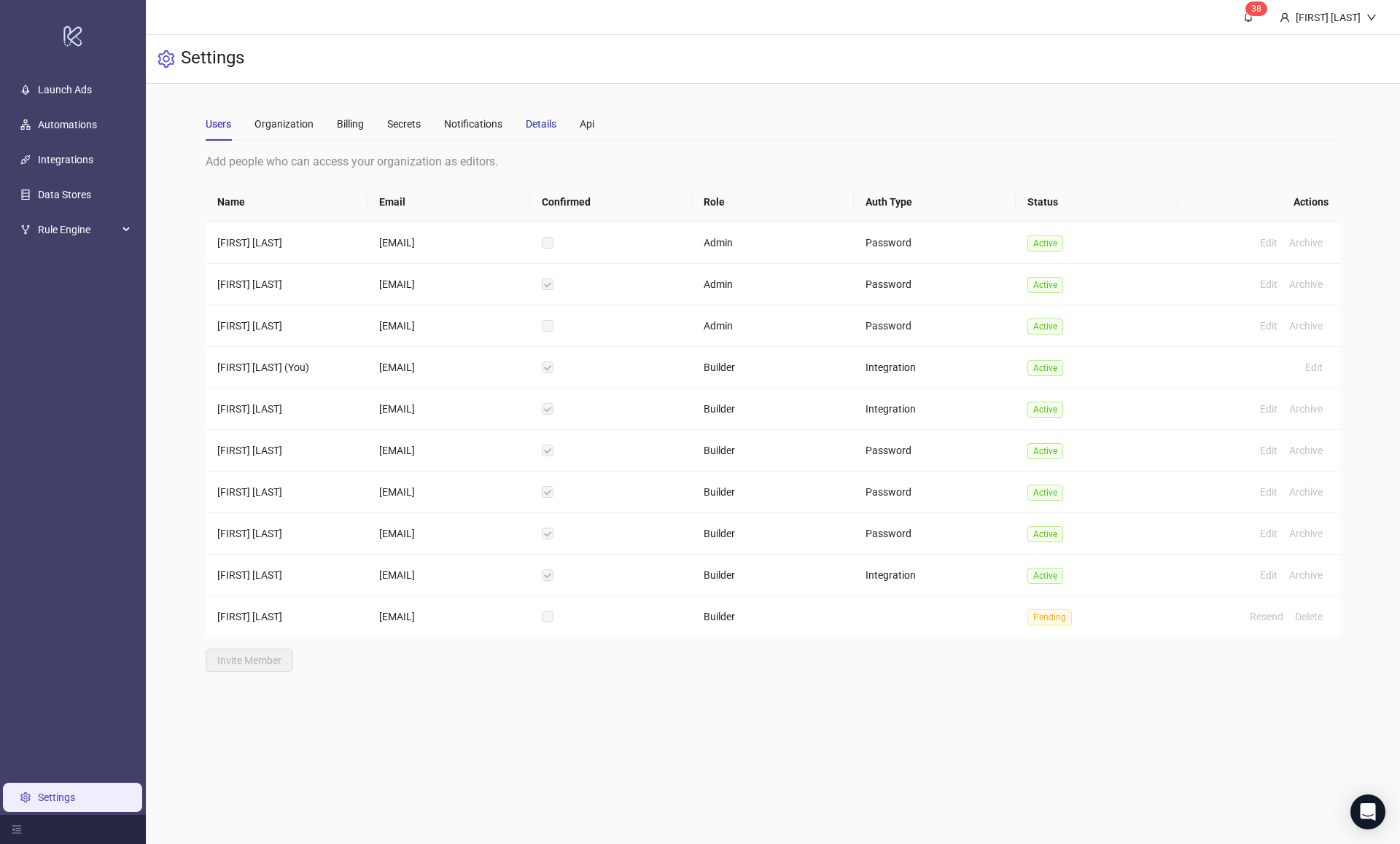 click on "Details" at bounding box center (541, 124) 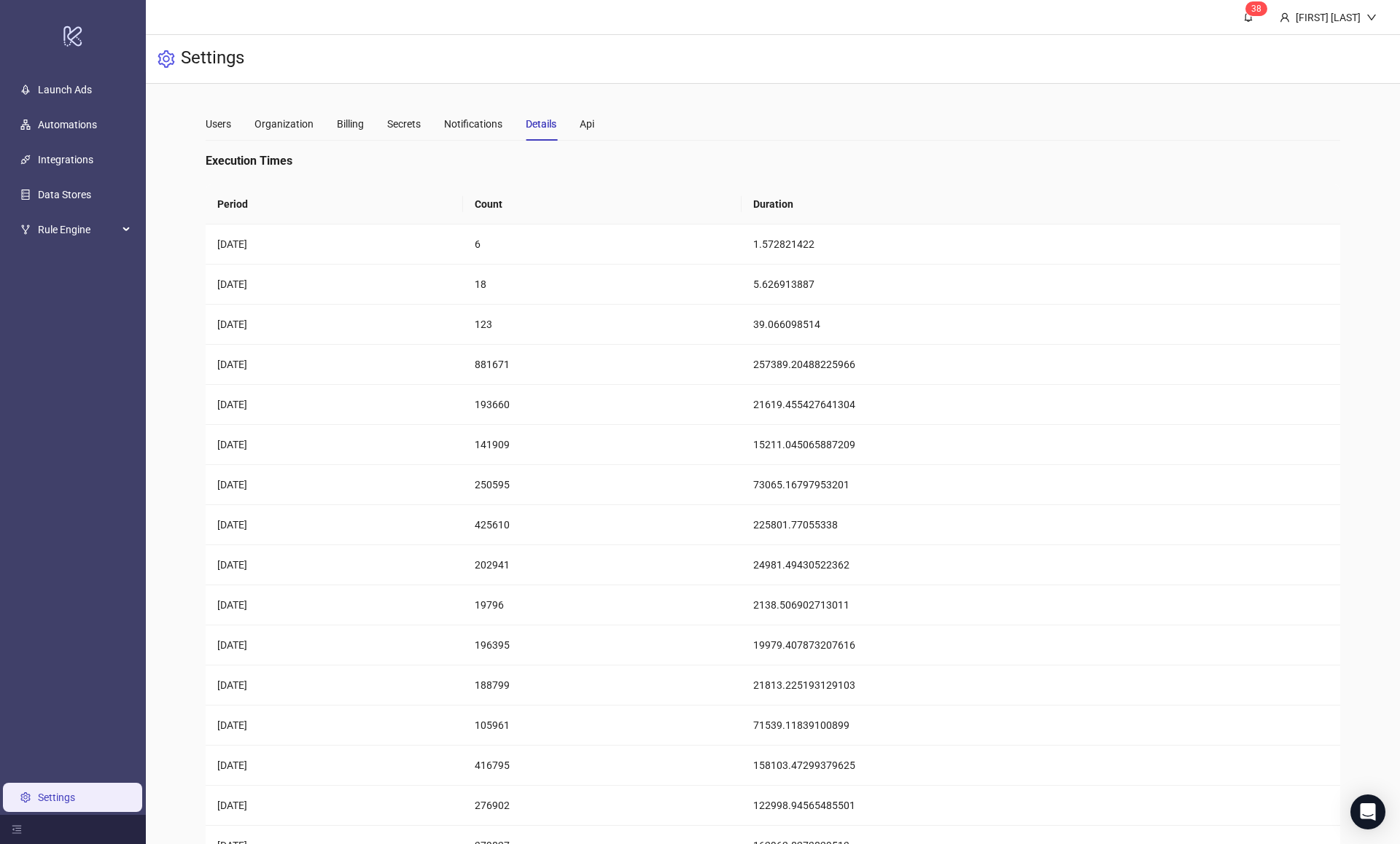 click on "Users Organization Billing Secrets Notifications Details Api" at bounding box center (773, 124) 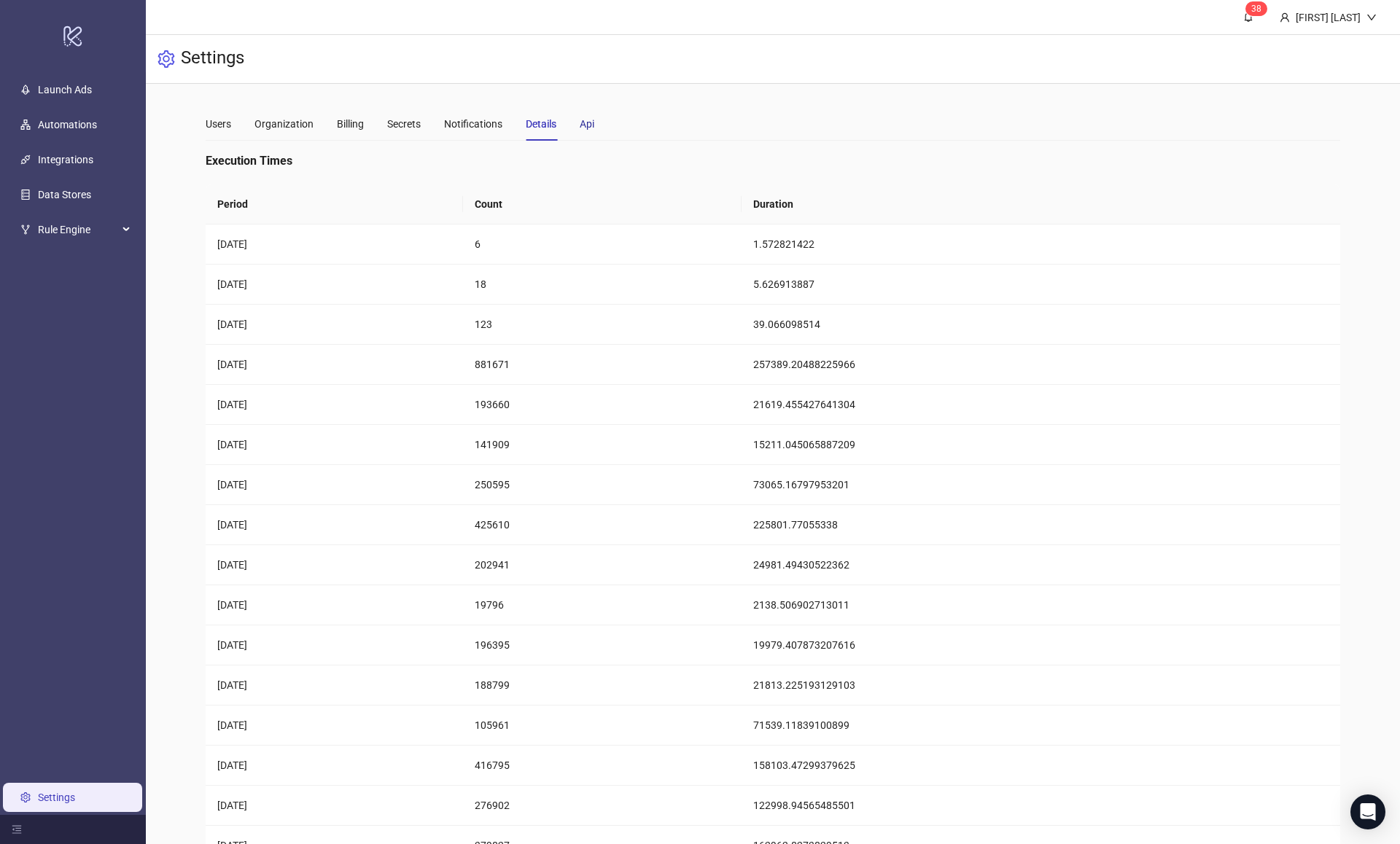 click on "Api" at bounding box center [587, 124] 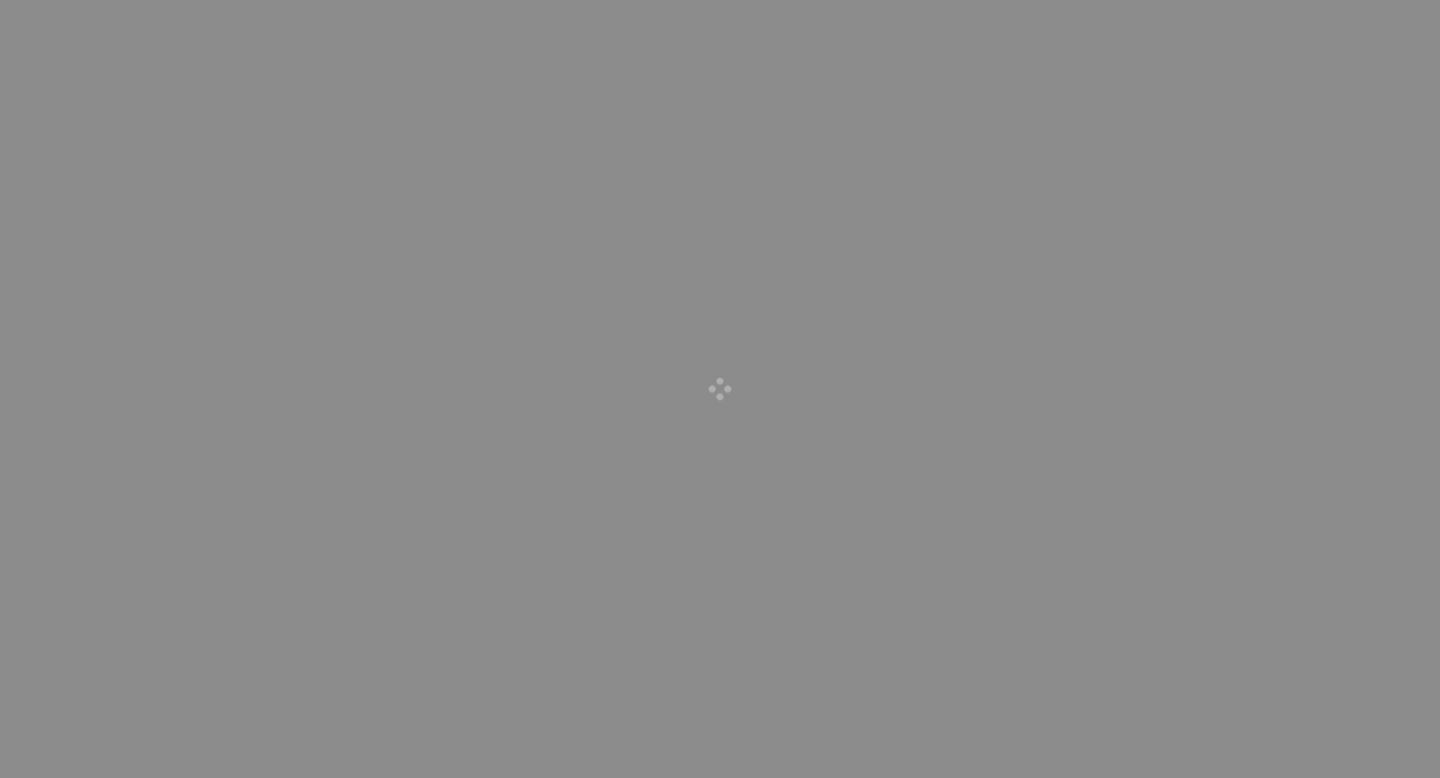 scroll, scrollTop: 0, scrollLeft: 0, axis: both 